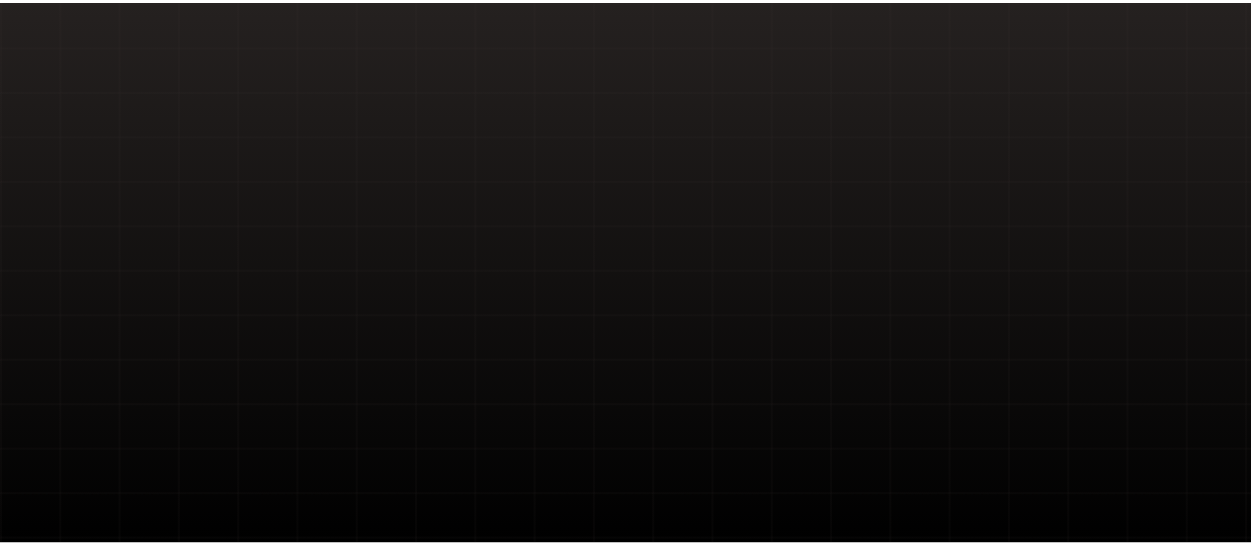 scroll, scrollTop: 0, scrollLeft: 0, axis: both 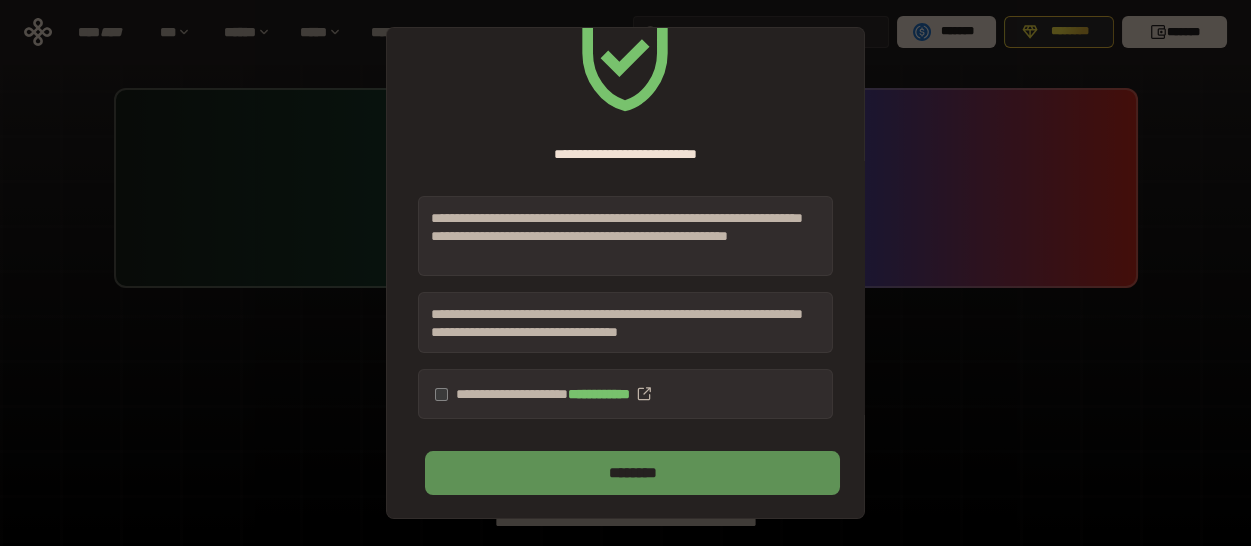 click on "********" at bounding box center [632, 473] 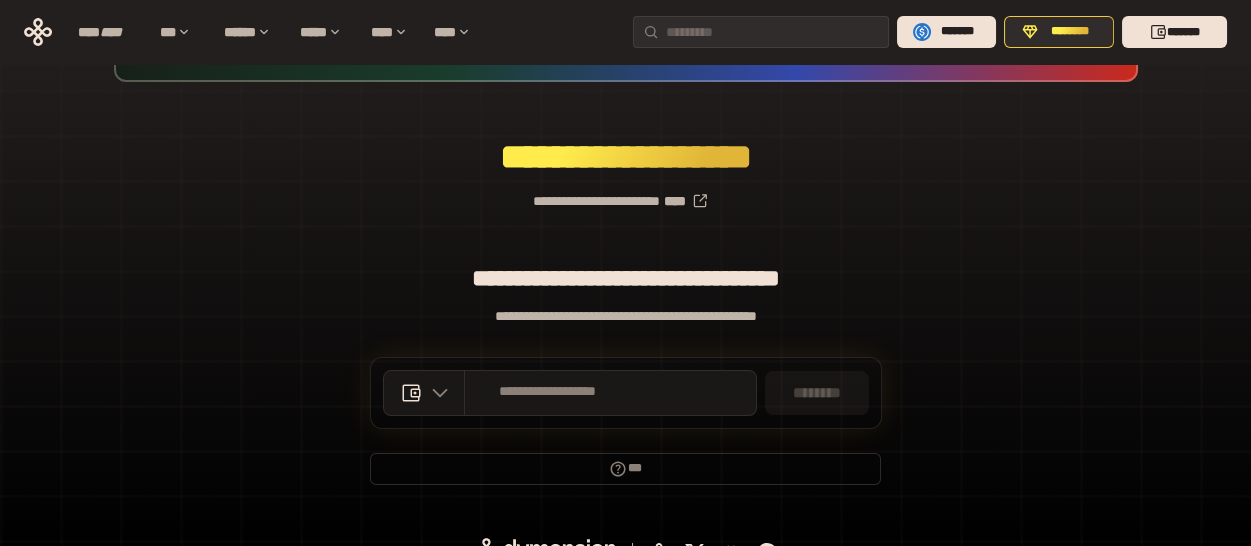 scroll, scrollTop: 236, scrollLeft: 0, axis: vertical 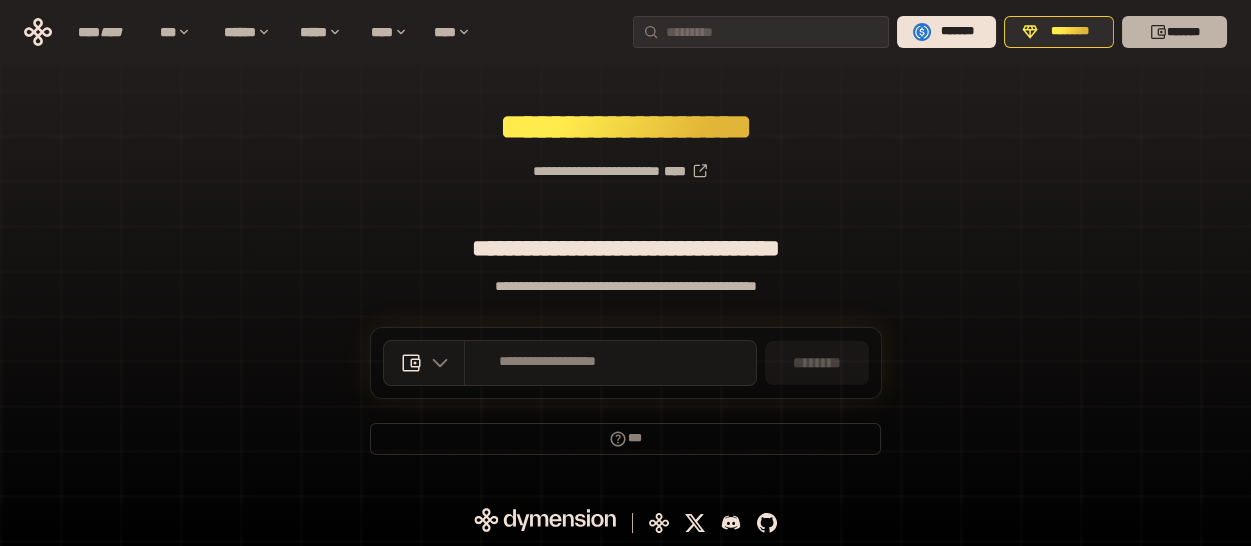 click 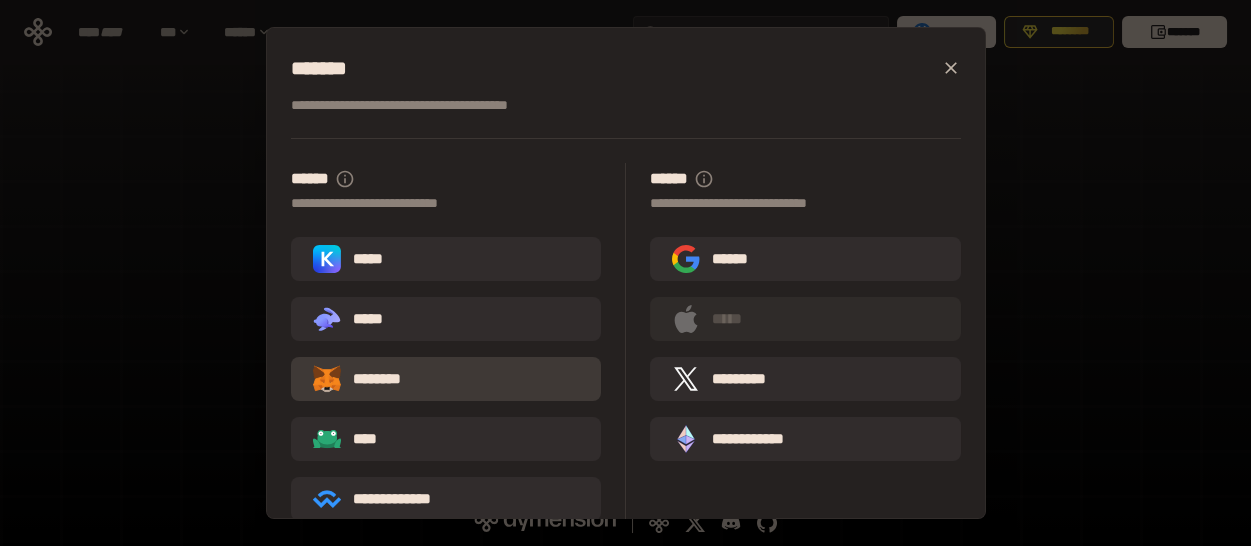 click on "********" at bounding box center (371, 379) 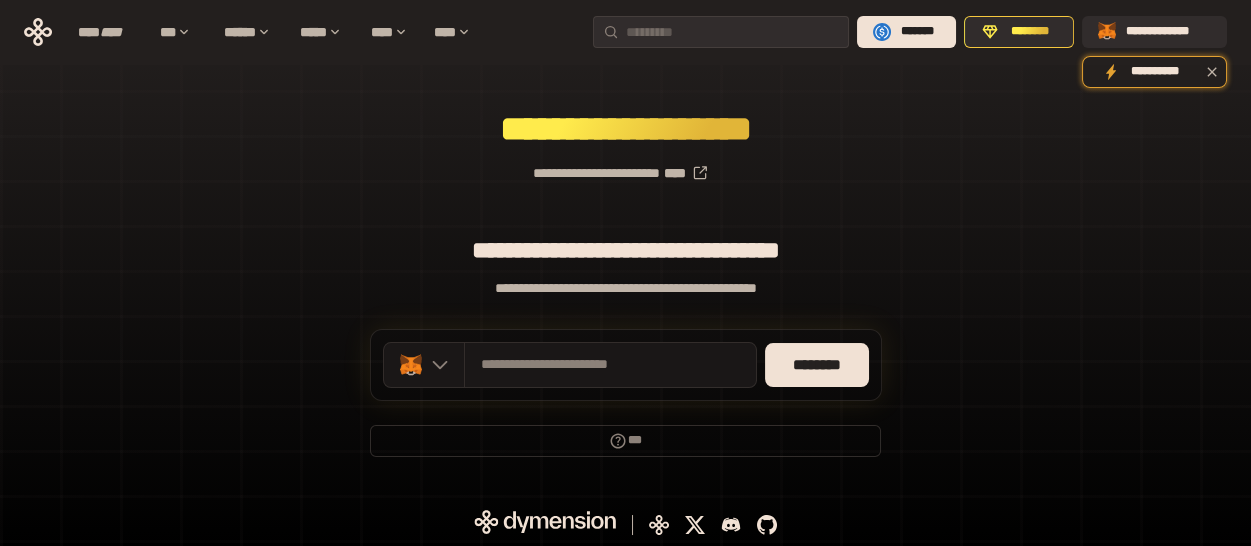 scroll, scrollTop: 236, scrollLeft: 0, axis: vertical 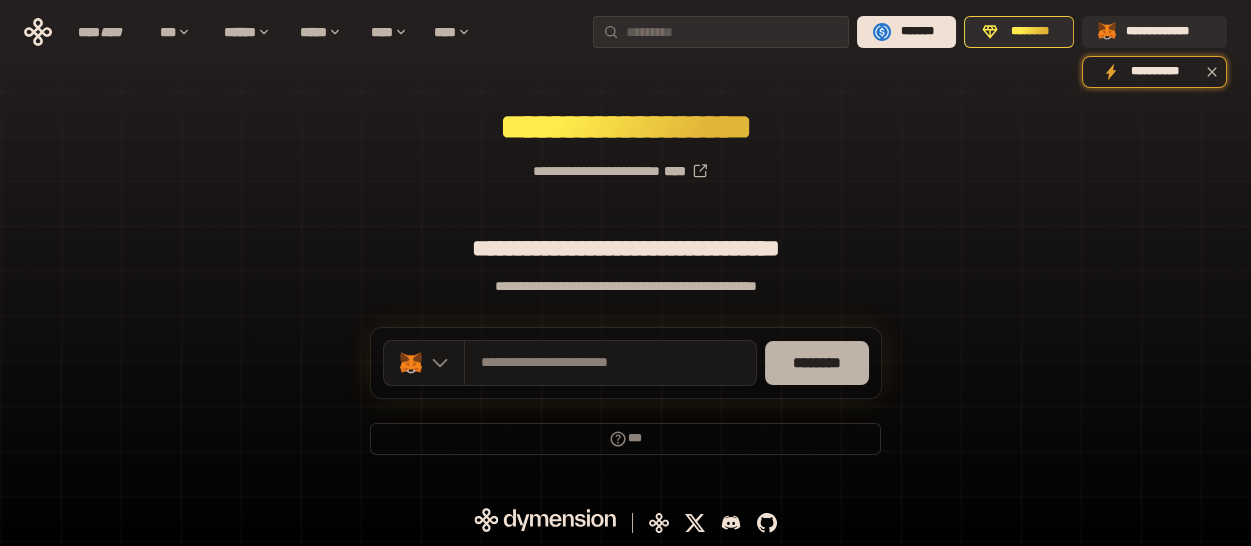 click on "********" at bounding box center [817, 363] 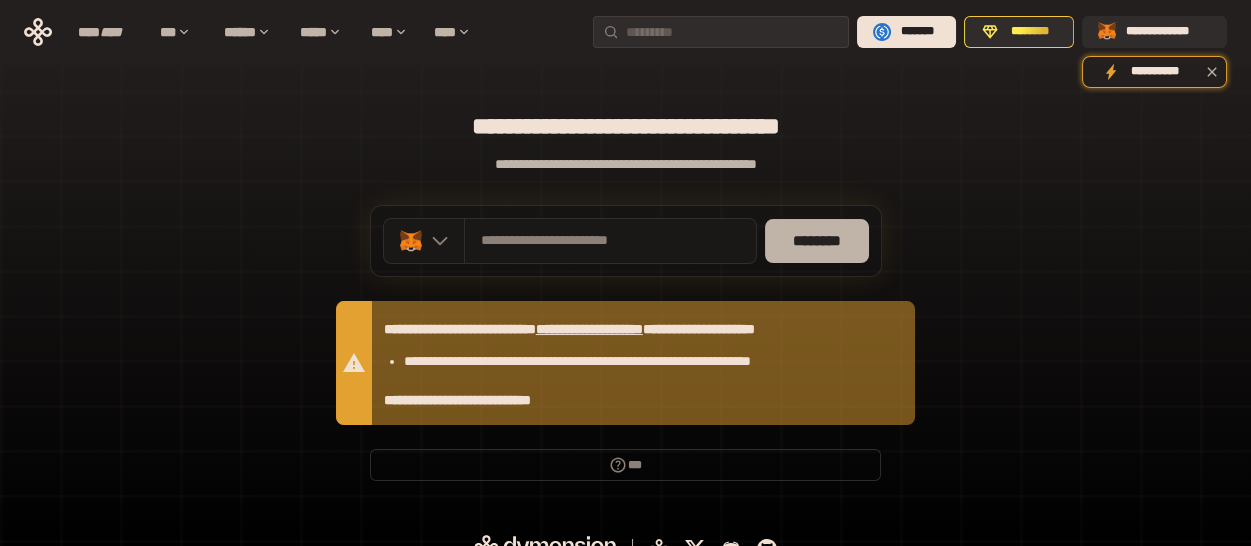 scroll, scrollTop: 385, scrollLeft: 0, axis: vertical 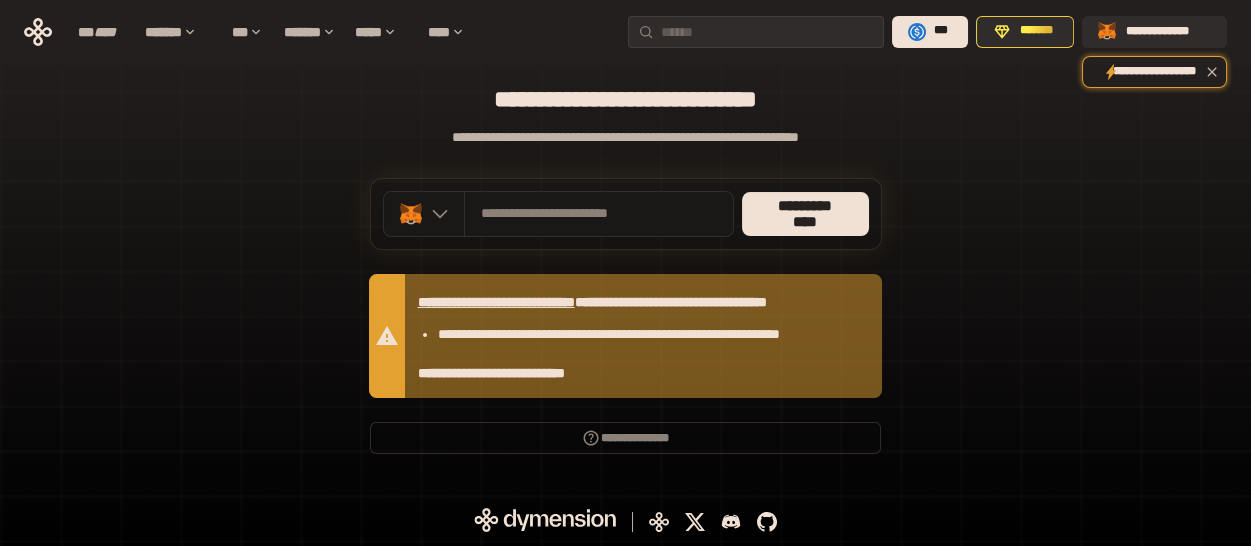 click on "**********" at bounding box center (625, 88) 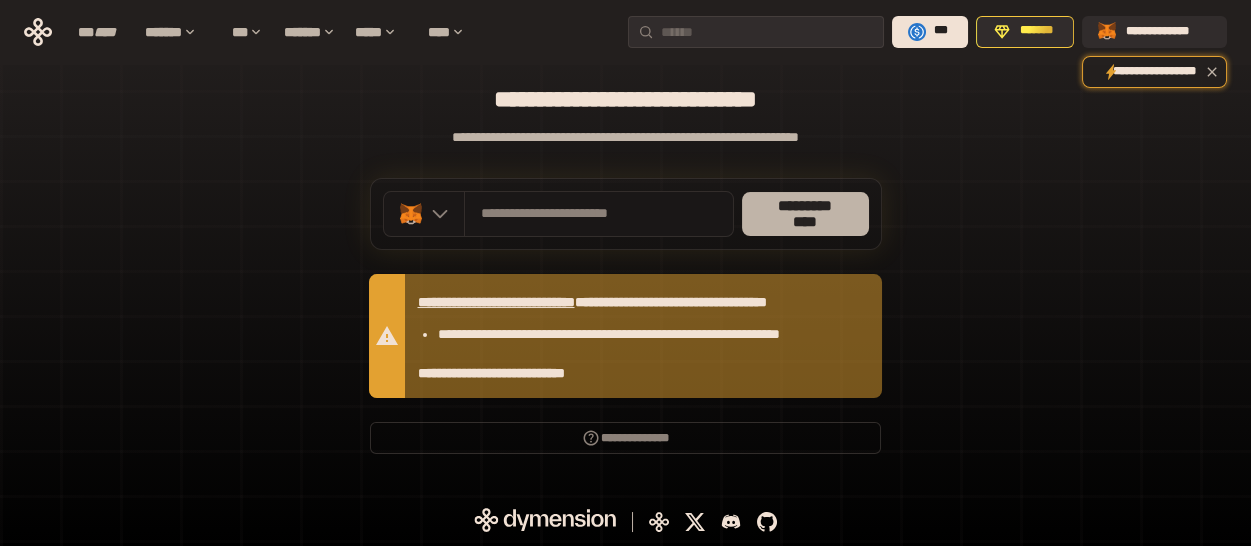 click on "**********" at bounding box center [805, 213] 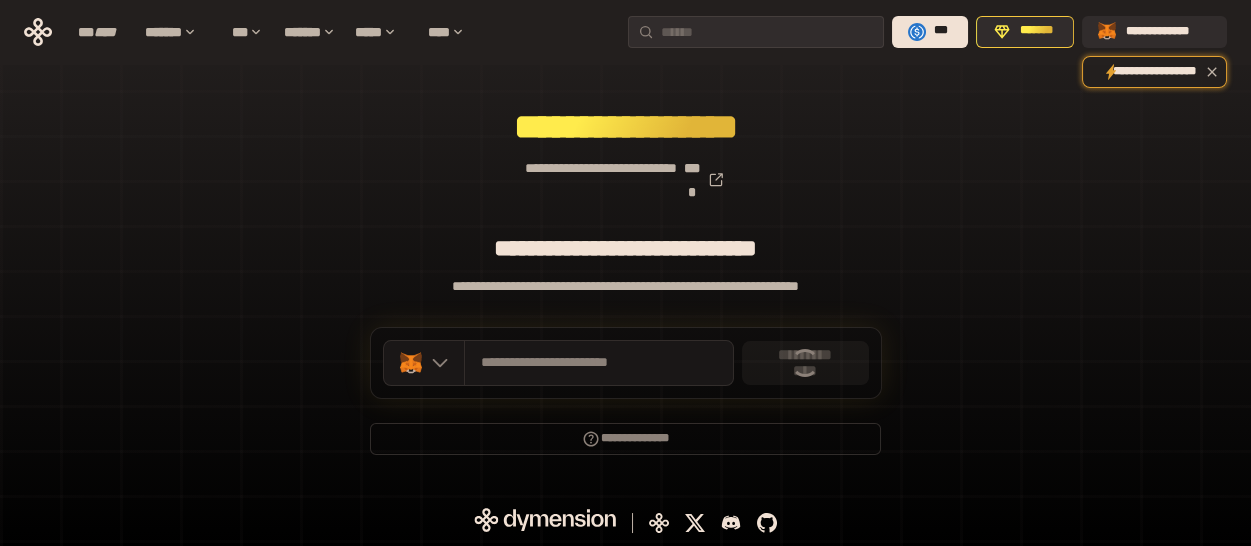 scroll, scrollTop: 385, scrollLeft: 0, axis: vertical 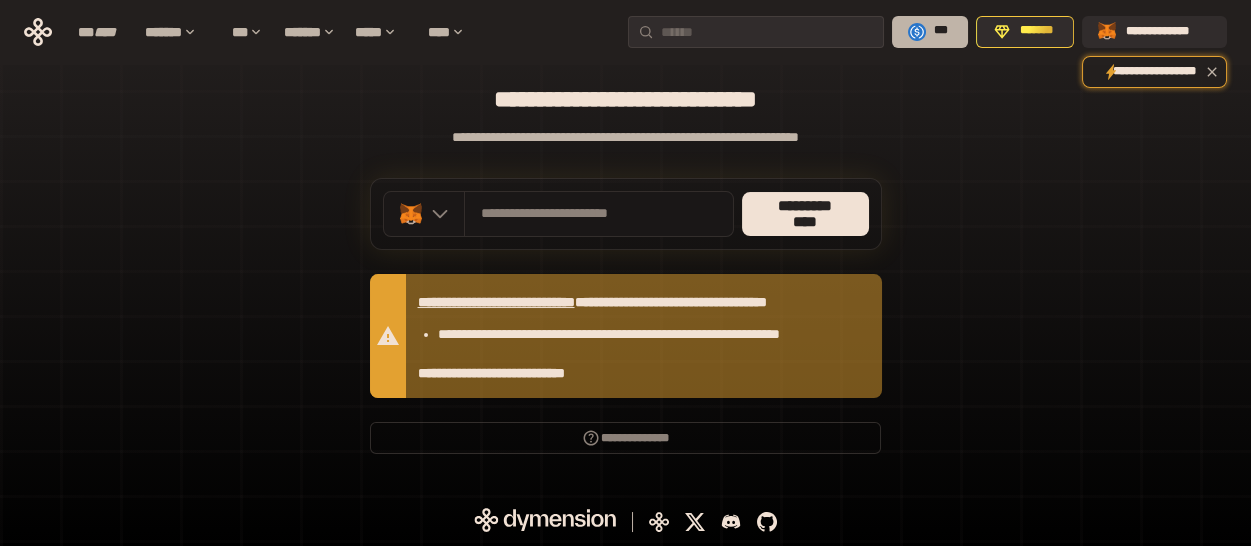 click on "***" at bounding box center [941, 30] 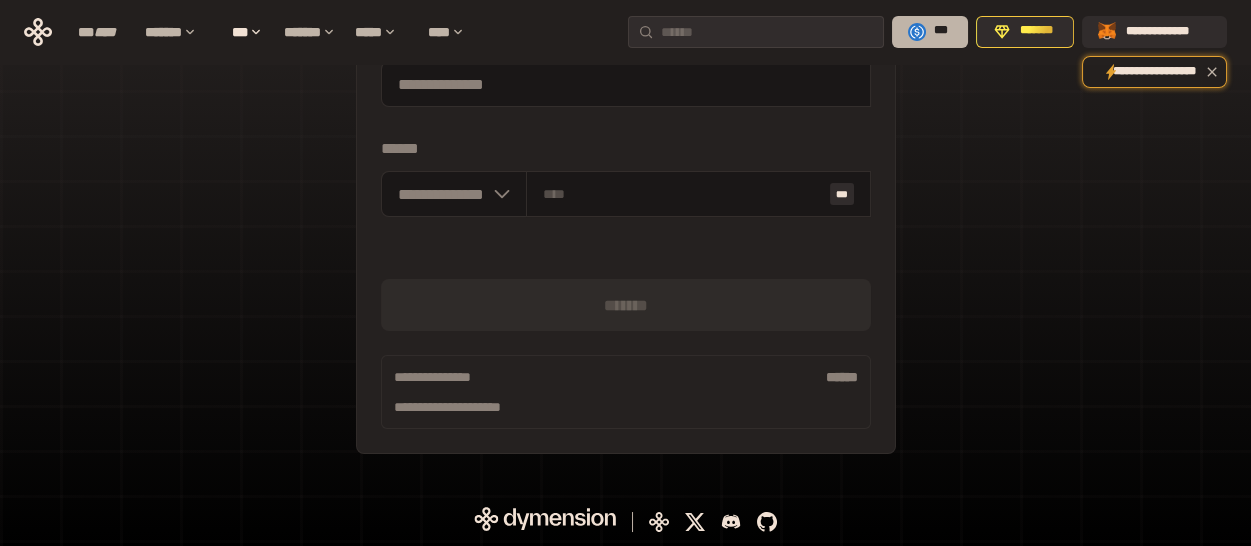 scroll, scrollTop: 241, scrollLeft: 0, axis: vertical 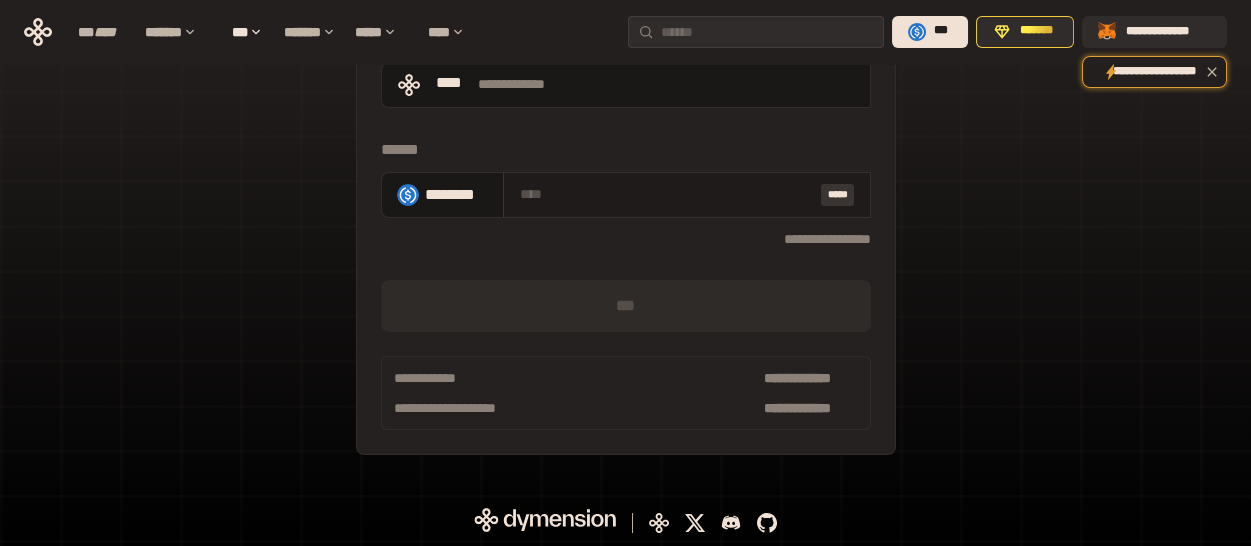 click on "*****" at bounding box center [837, 194] 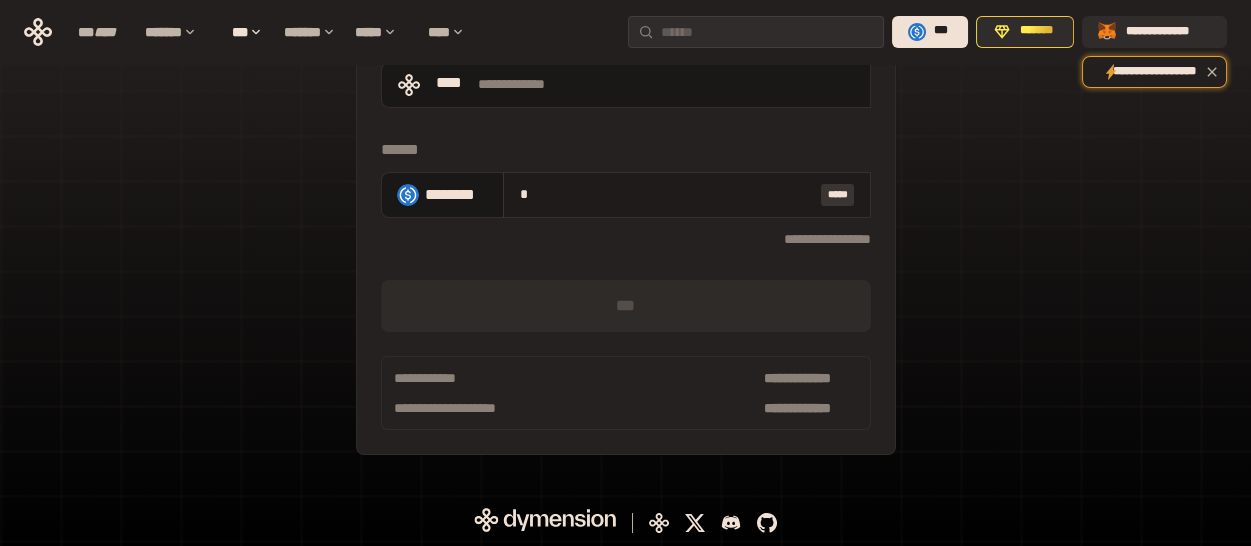 type on "*" 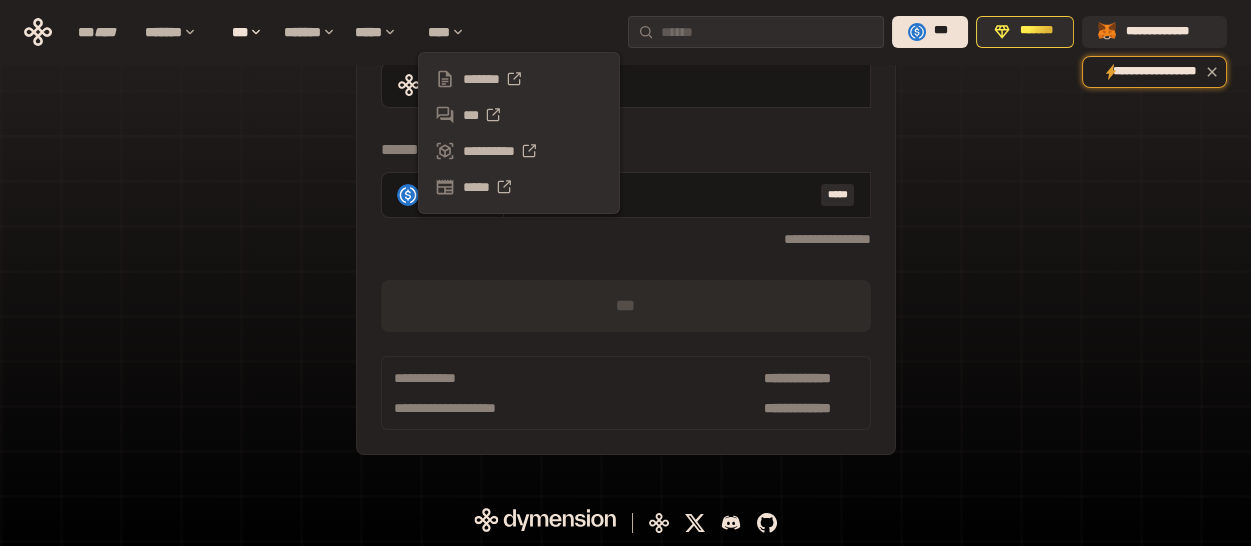 scroll, scrollTop: 0, scrollLeft: 0, axis: both 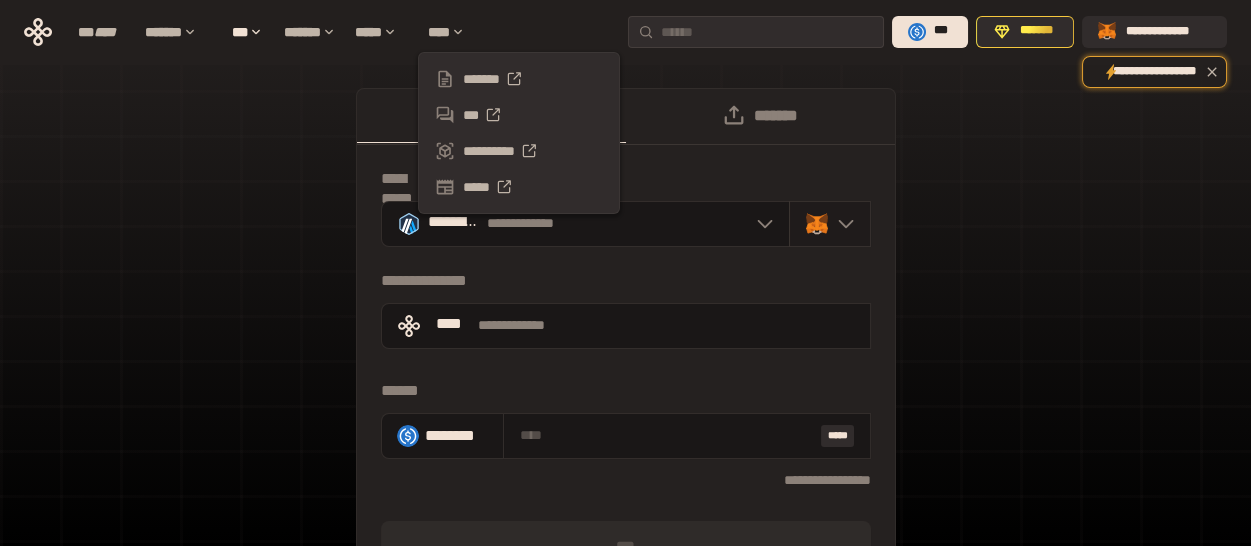 click 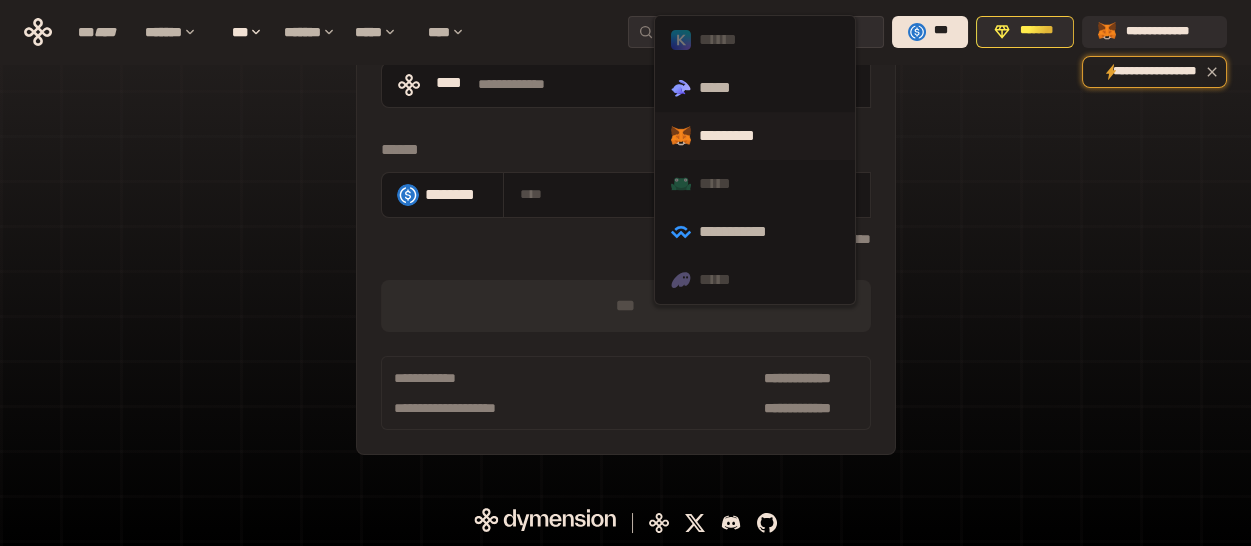 scroll, scrollTop: 0, scrollLeft: 0, axis: both 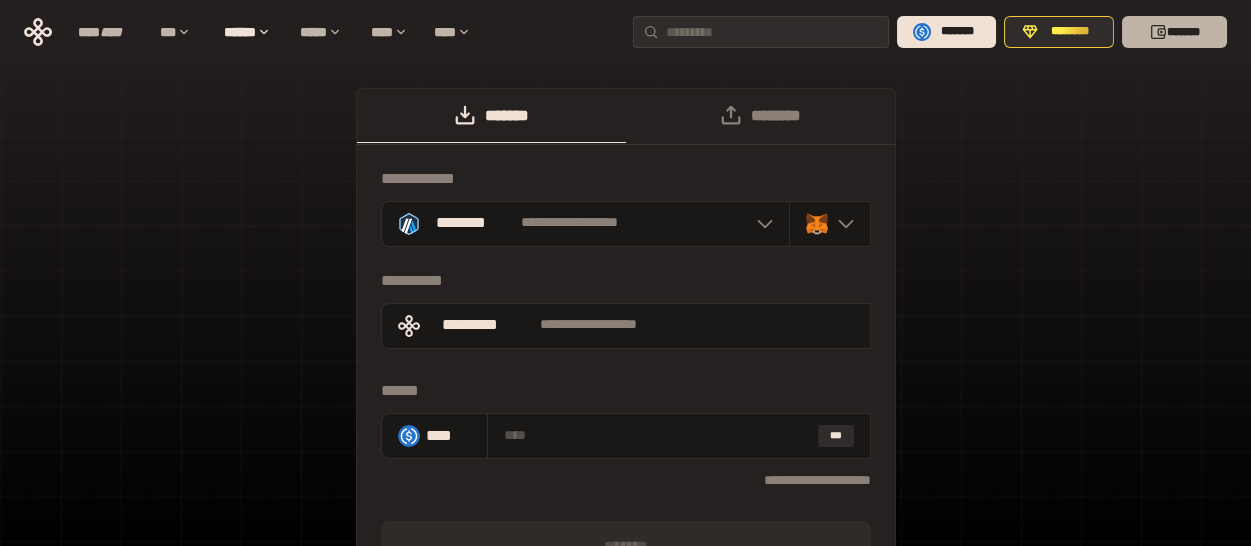 click on "*******" at bounding box center [1174, 32] 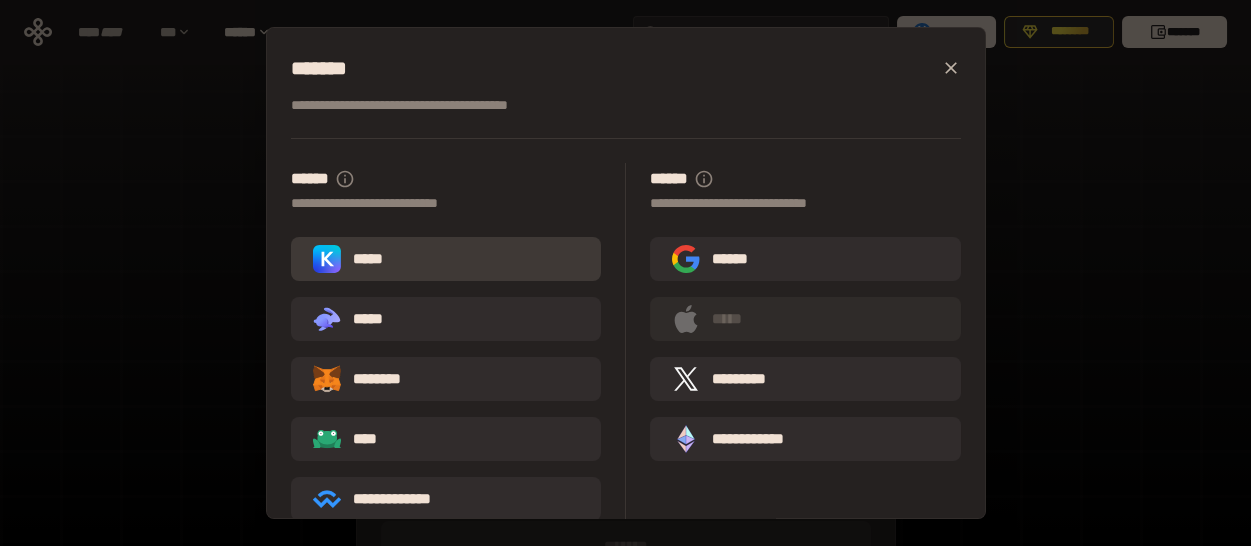click on "*****" at bounding box center [446, 259] 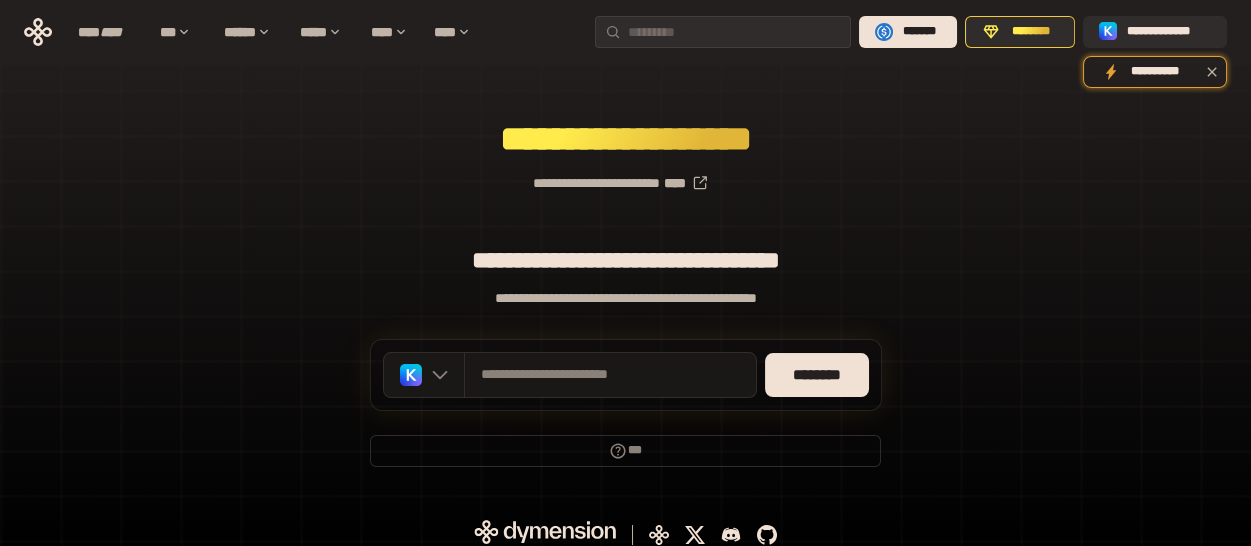 scroll, scrollTop: 236, scrollLeft: 0, axis: vertical 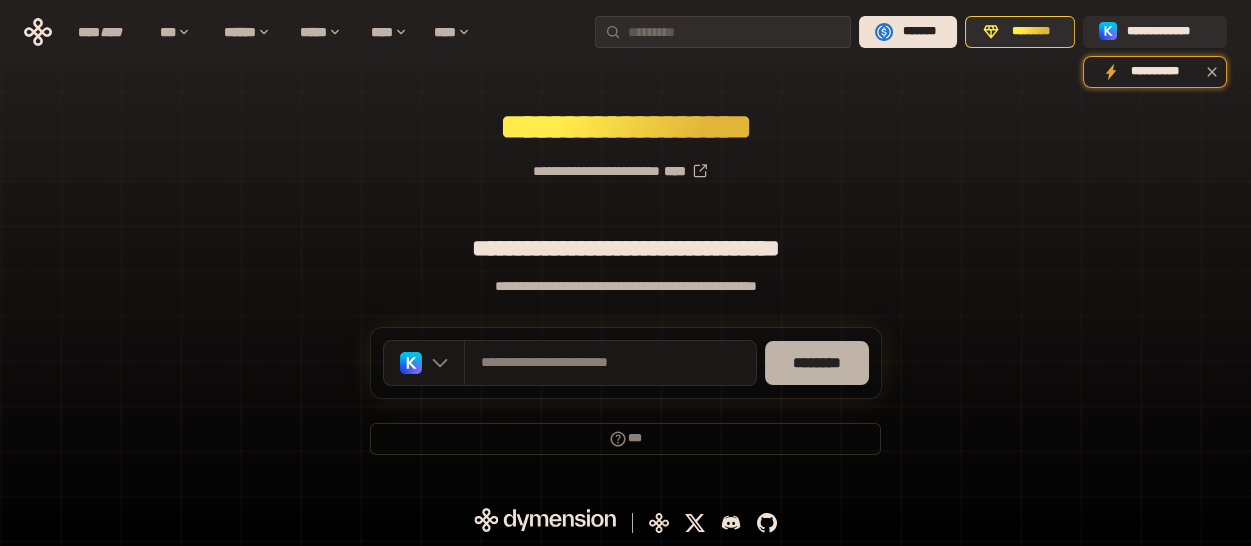 click on "********" at bounding box center (817, 363) 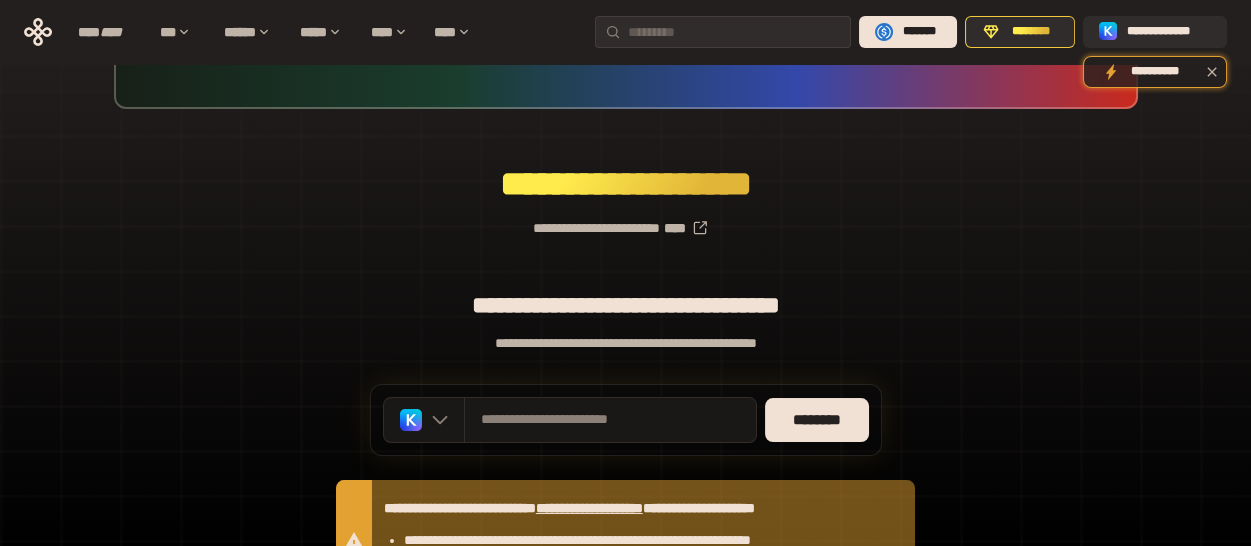 scroll, scrollTop: 0, scrollLeft: 0, axis: both 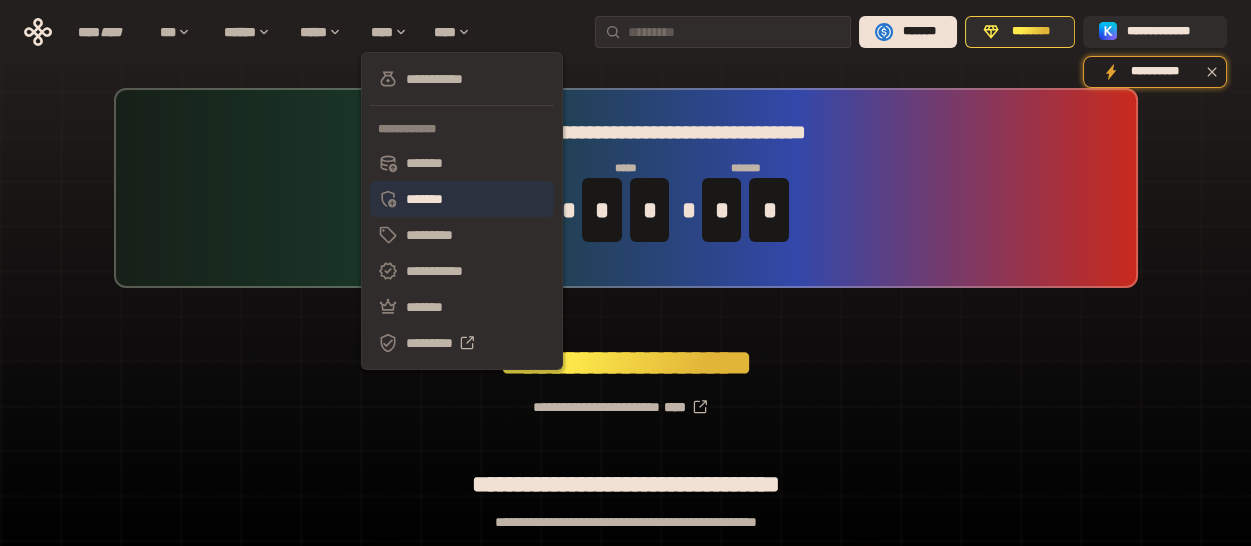 click on "*******" at bounding box center (462, 199) 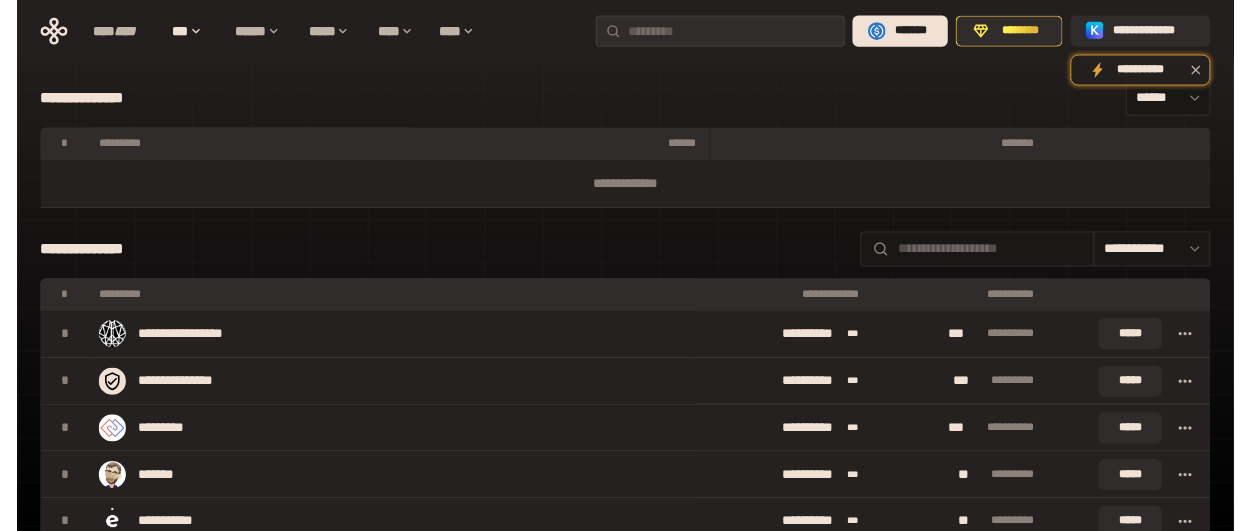 scroll, scrollTop: 0, scrollLeft: 0, axis: both 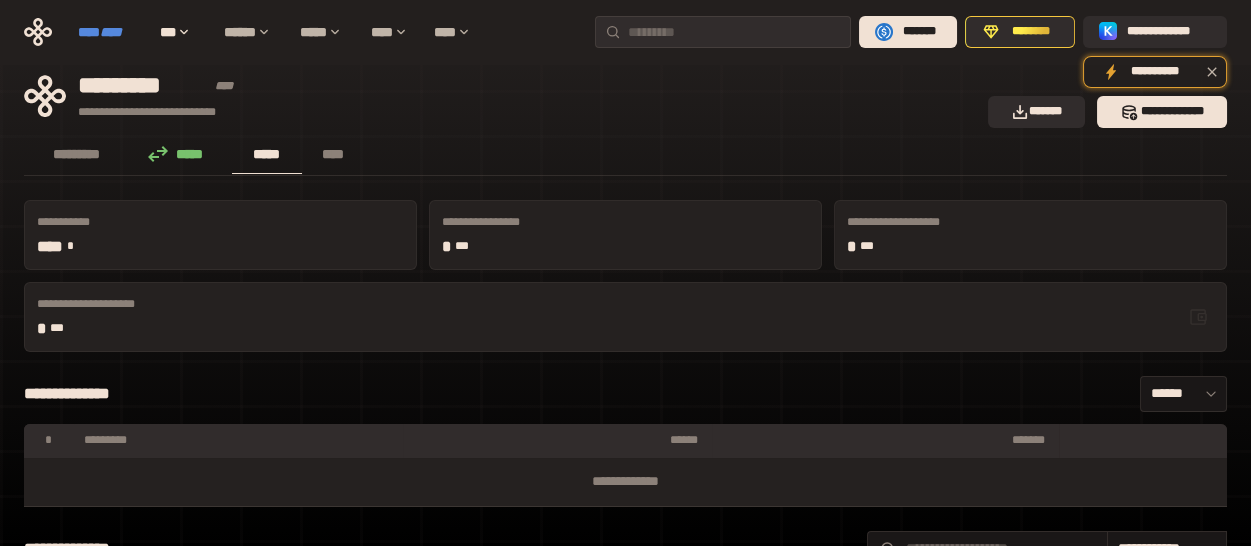 click on "**** ****" at bounding box center [109, 32] 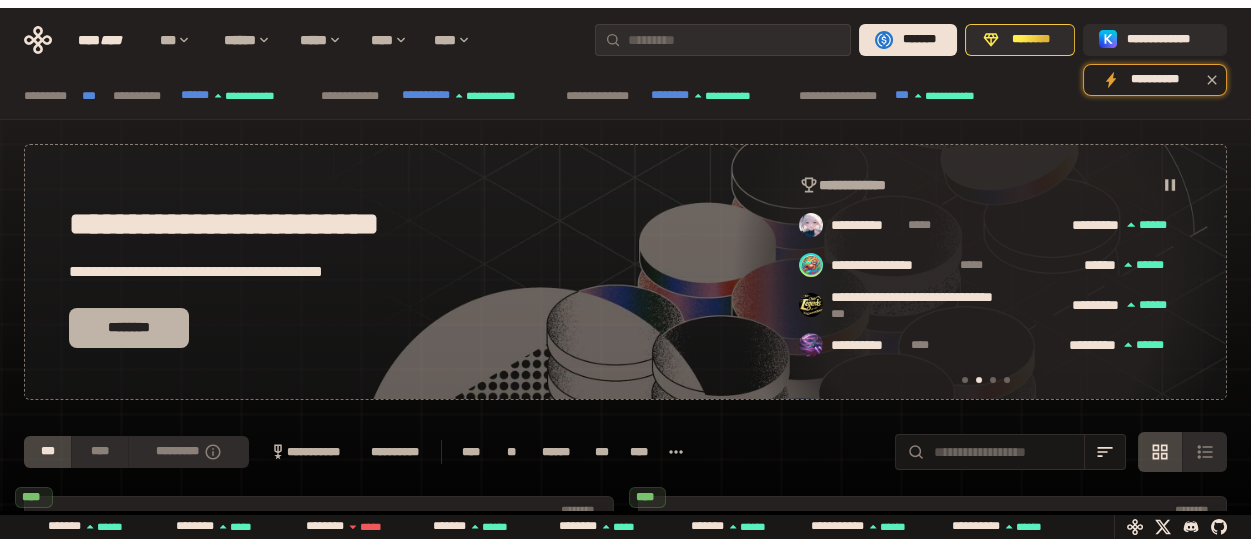 scroll, scrollTop: 0, scrollLeft: 436, axis: horizontal 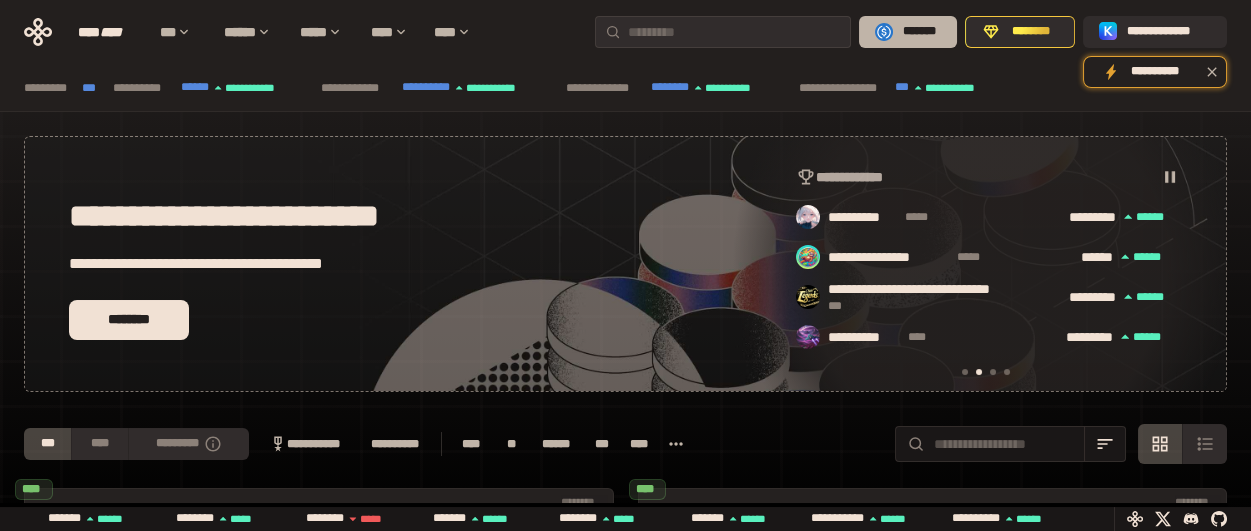 click on "*******" at bounding box center [919, 32] 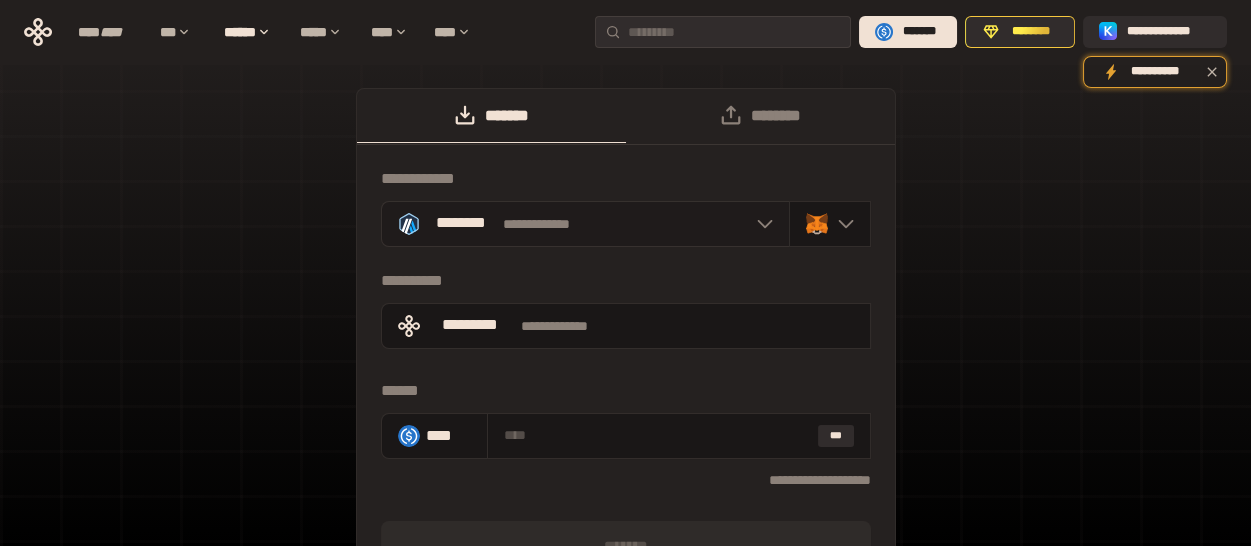 click 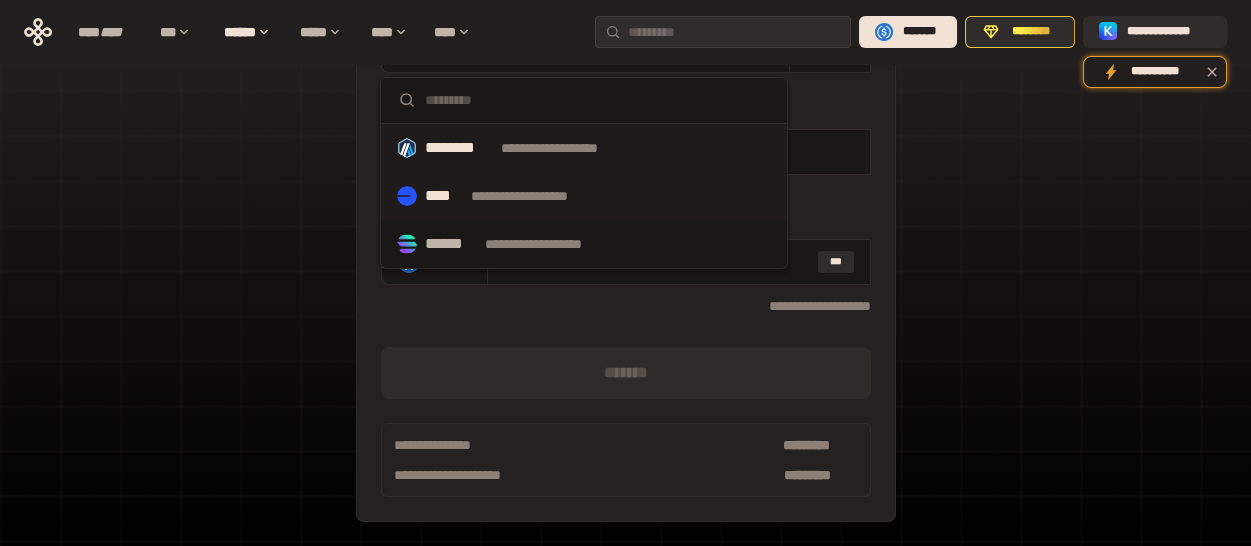 scroll, scrollTop: 178, scrollLeft: 0, axis: vertical 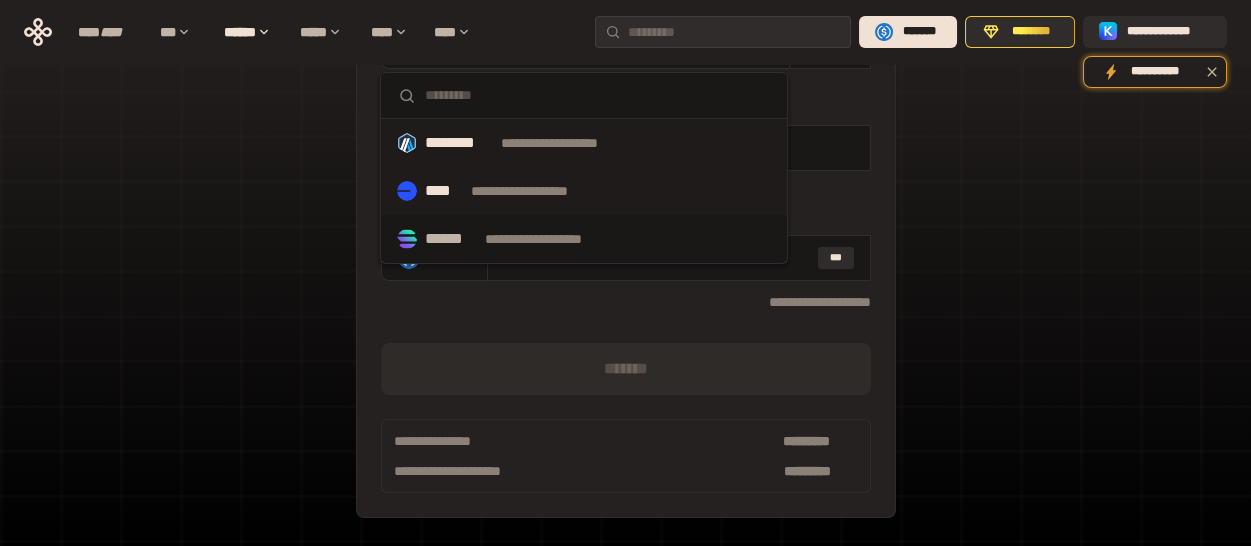 click on "**********" at bounding box center (538, 191) 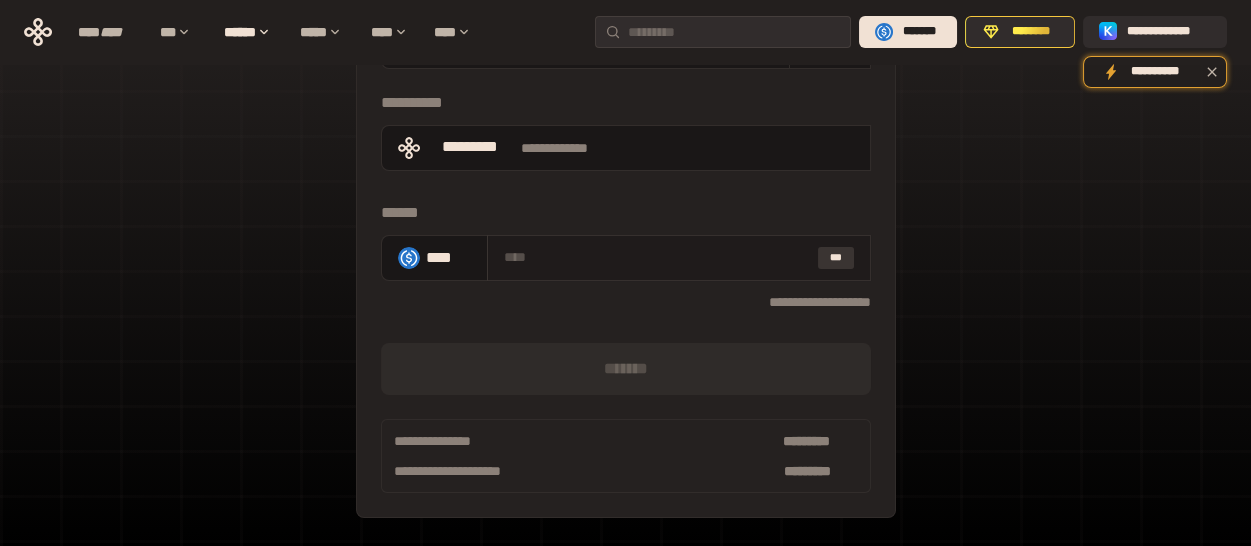 click on "***" at bounding box center [836, 258] 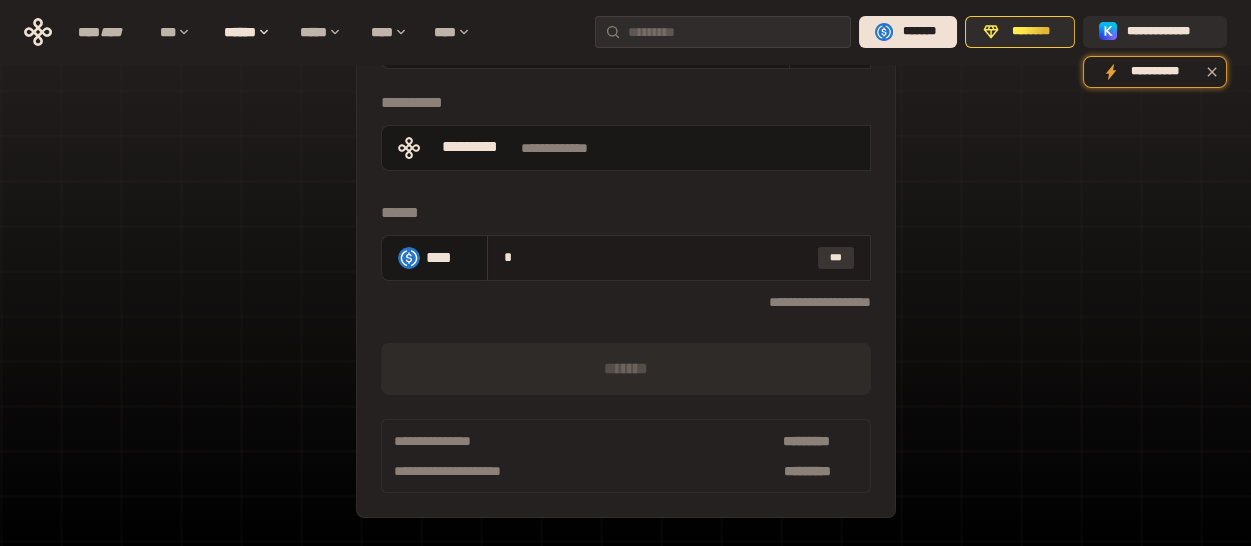type 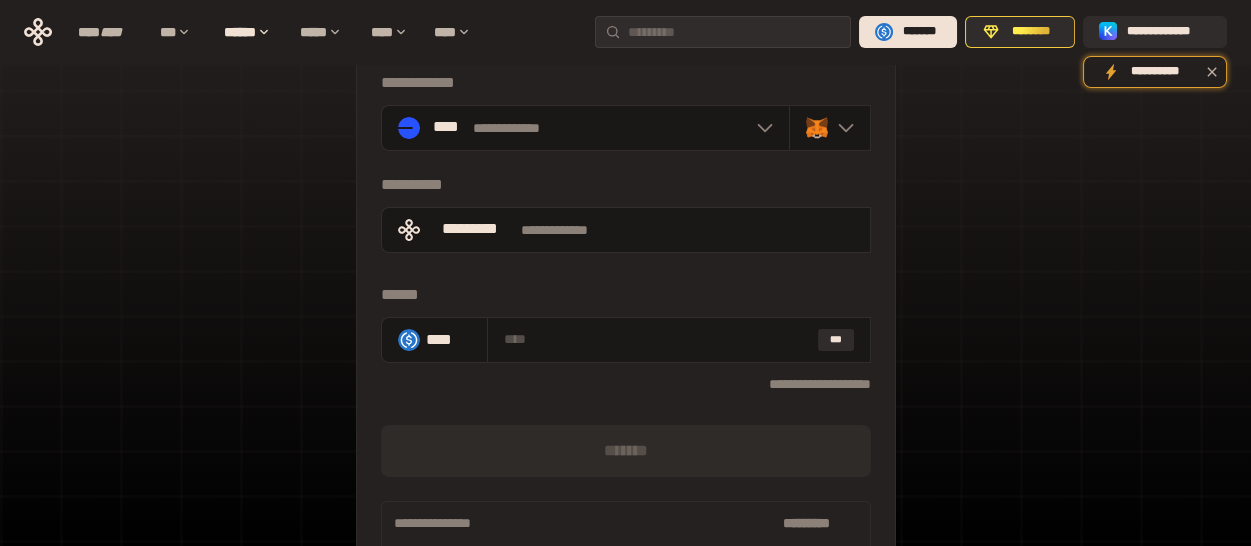 scroll, scrollTop: 0, scrollLeft: 0, axis: both 